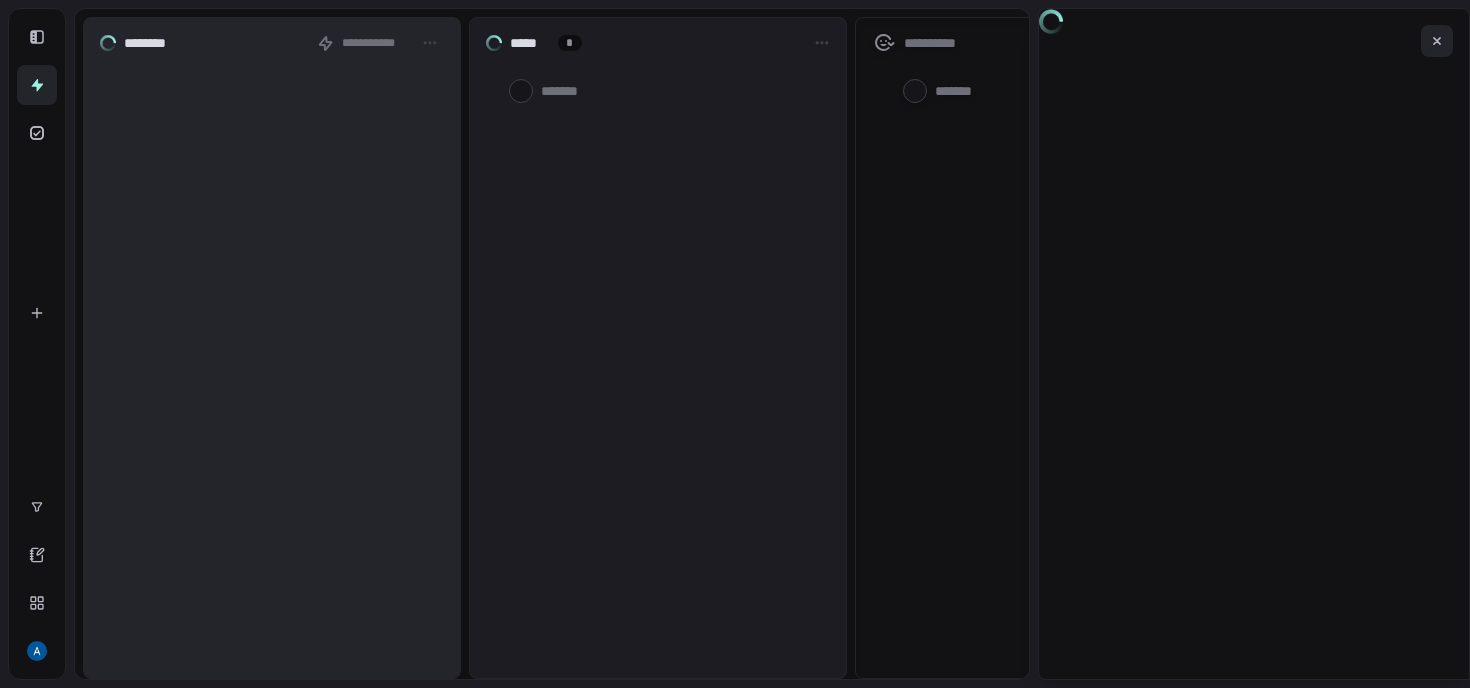 scroll, scrollTop: 0, scrollLeft: 0, axis: both 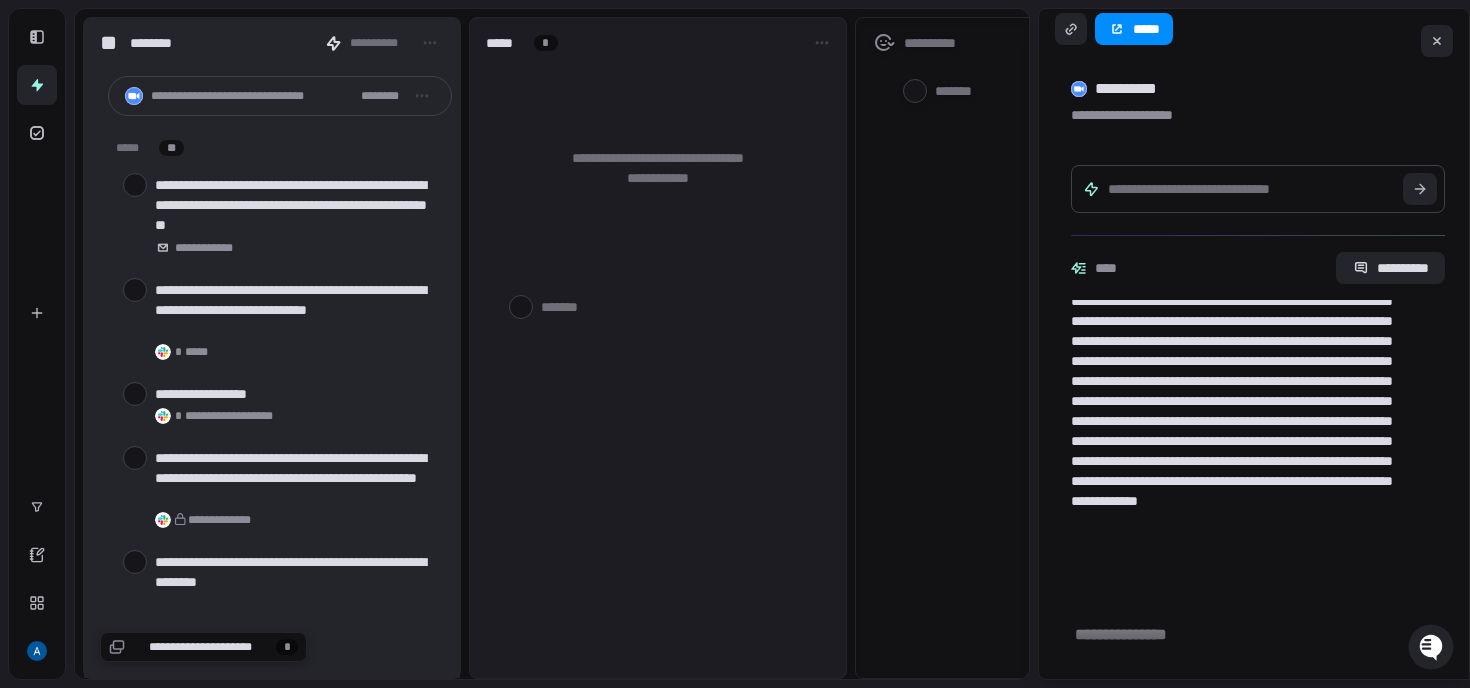 type on "*" 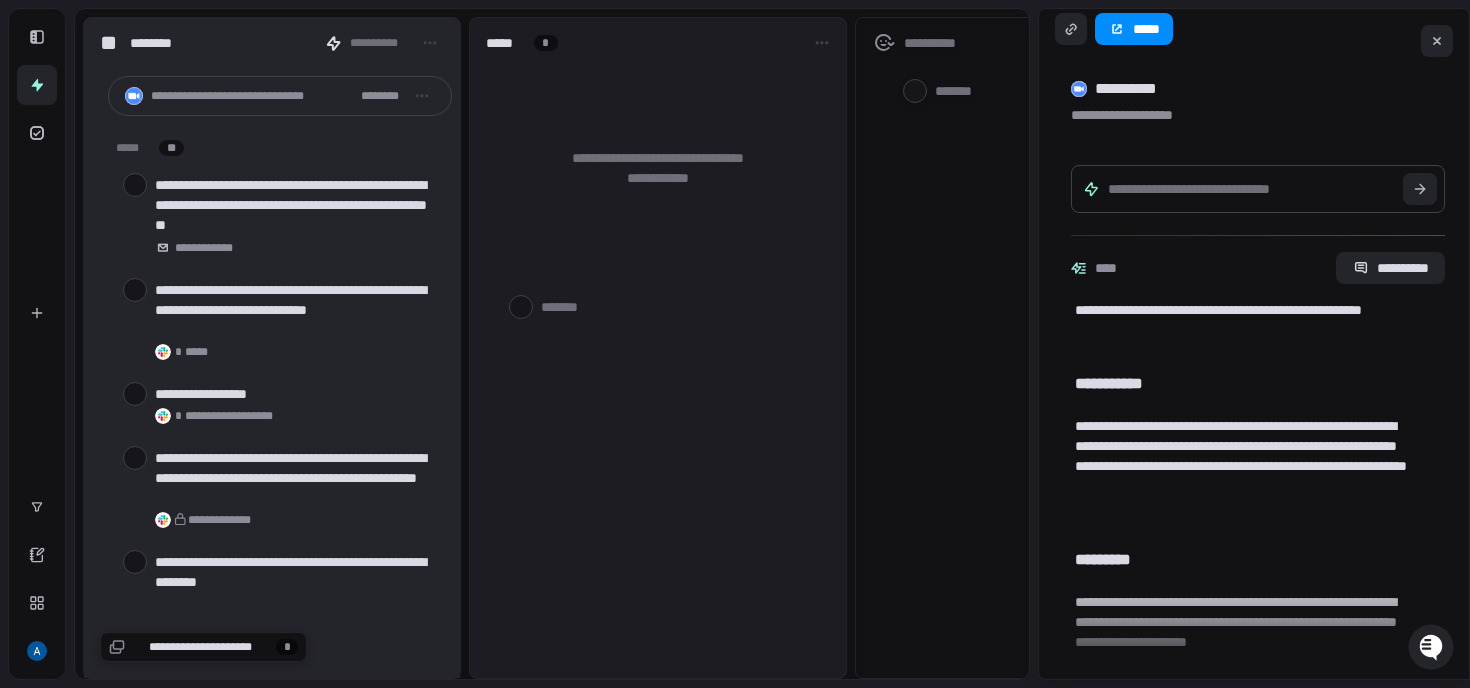 scroll, scrollTop: 657, scrollLeft: 0, axis: vertical 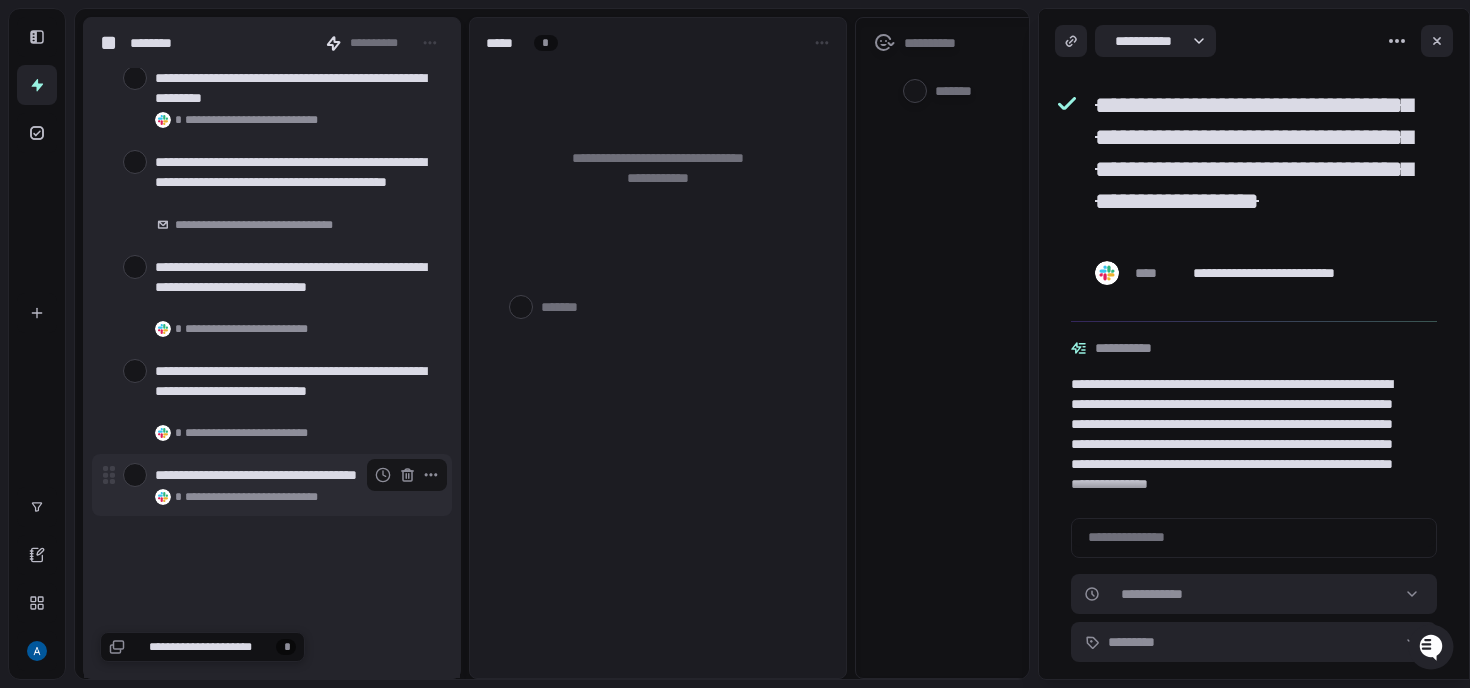 click at bounding box center (135, 475) 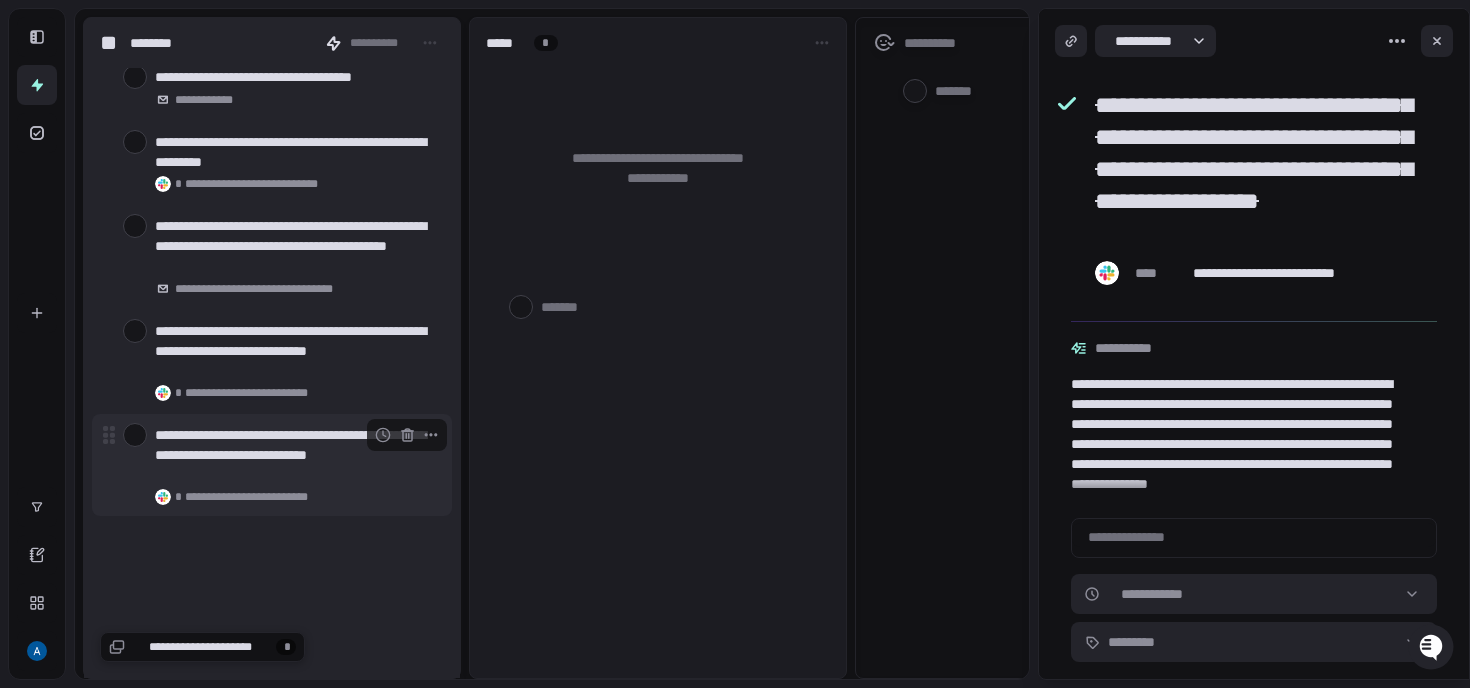 scroll, scrollTop: 68557, scrollLeft: 0, axis: vertical 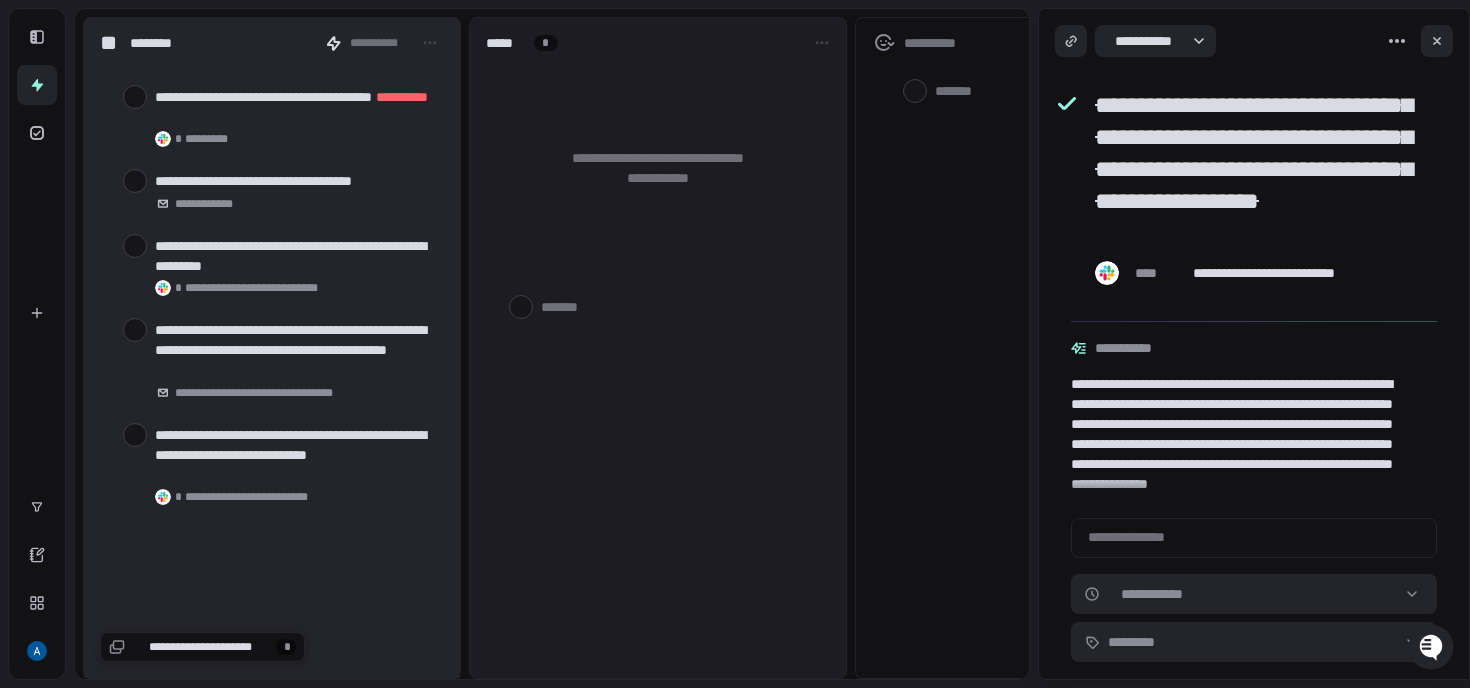 click at bounding box center (135, 435) 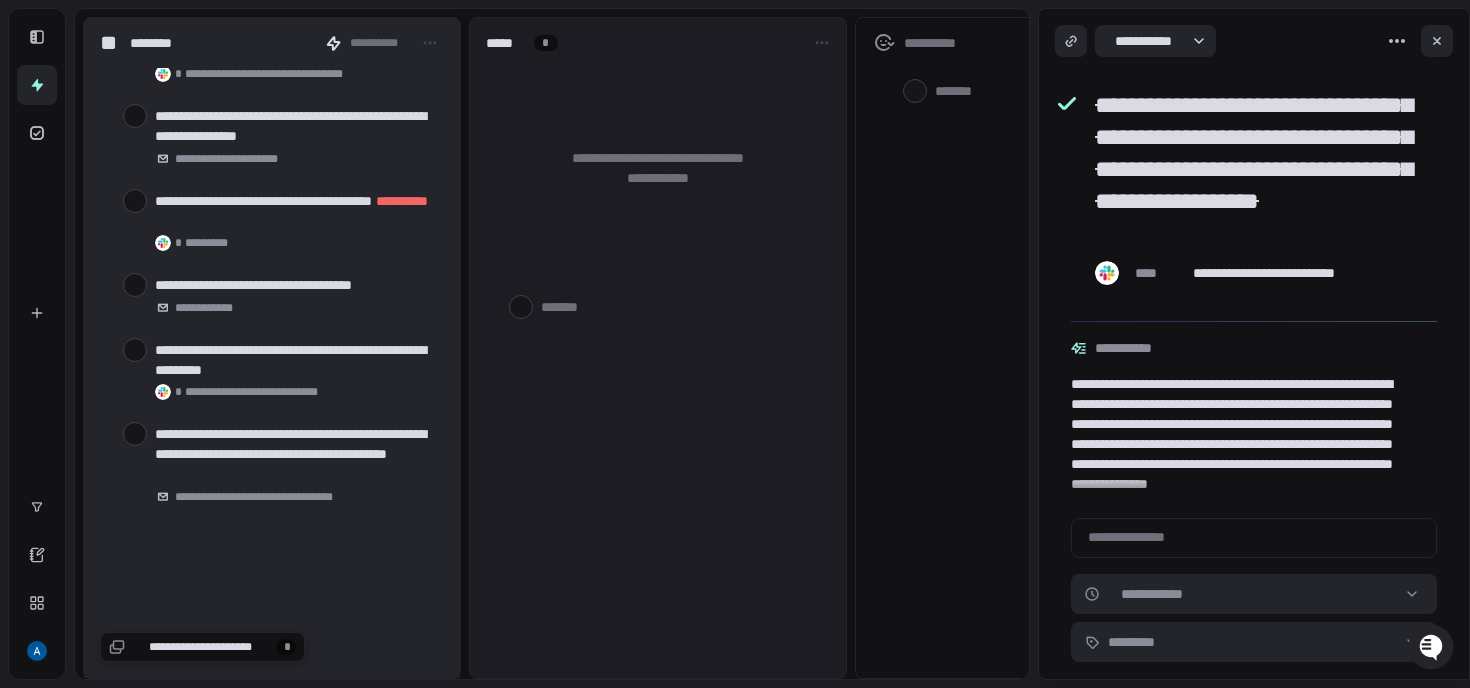 scroll, scrollTop: 68349, scrollLeft: 0, axis: vertical 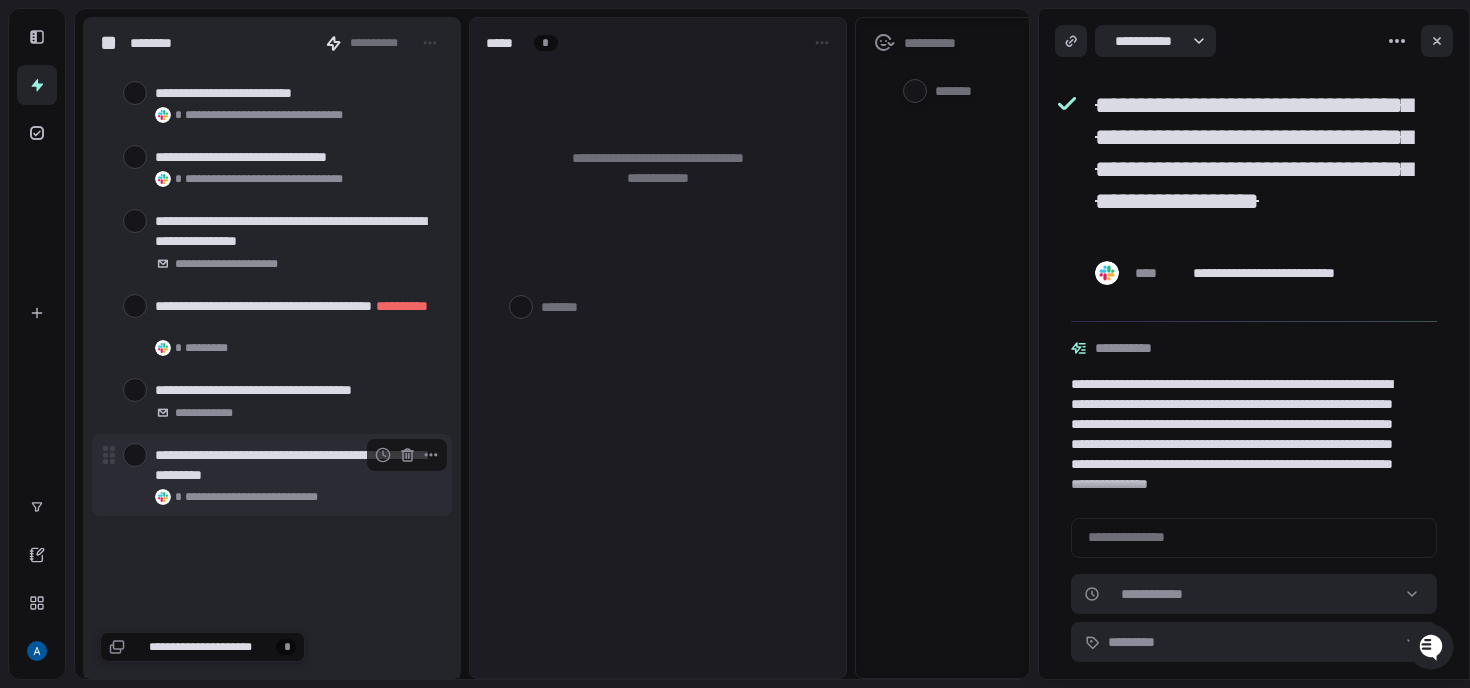 click at bounding box center (135, 455) 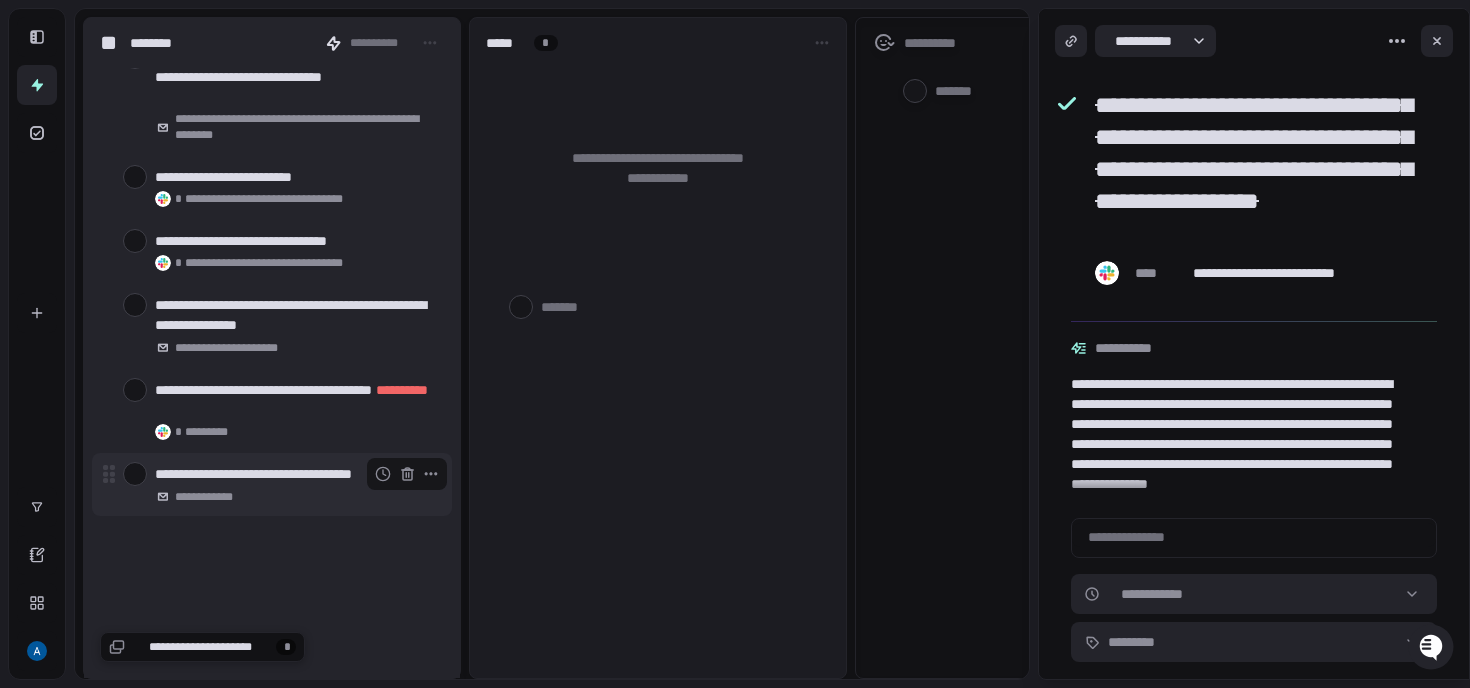 scroll, scrollTop: 68160, scrollLeft: 0, axis: vertical 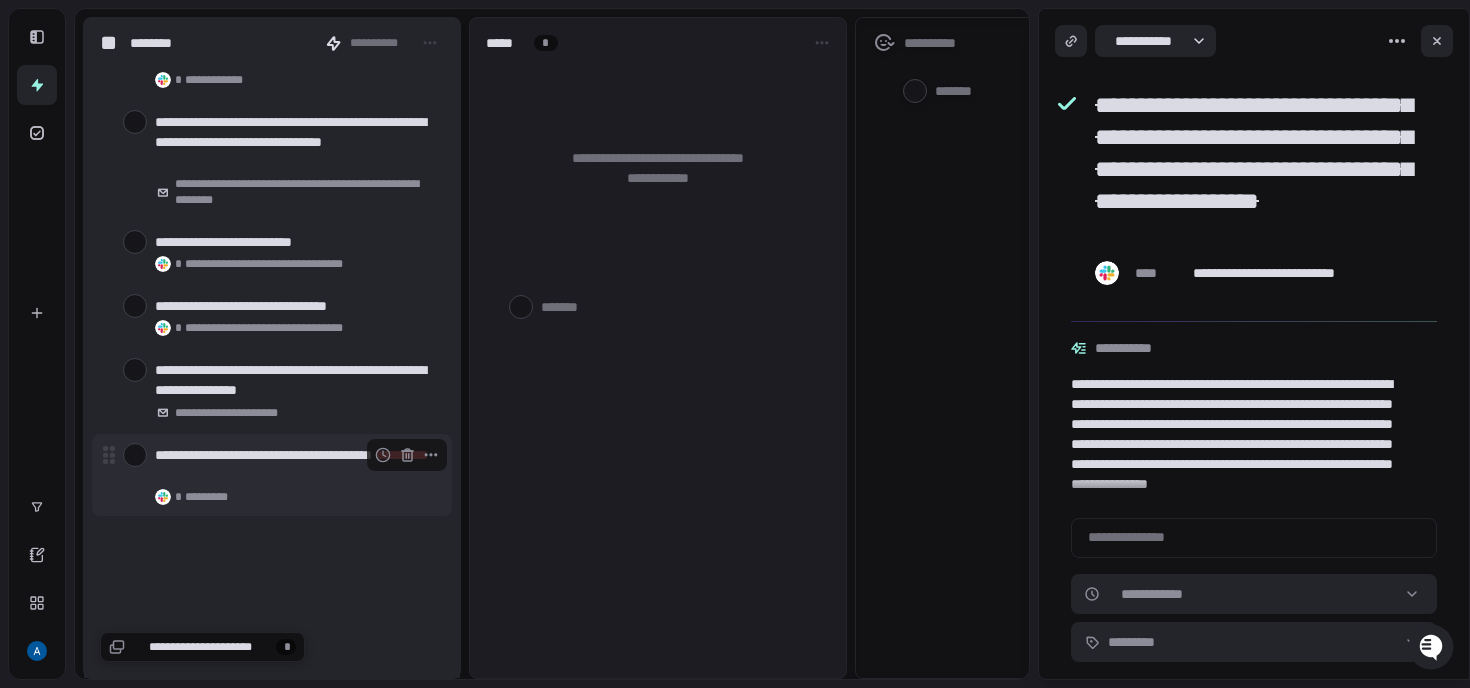 click at bounding box center (135, 455) 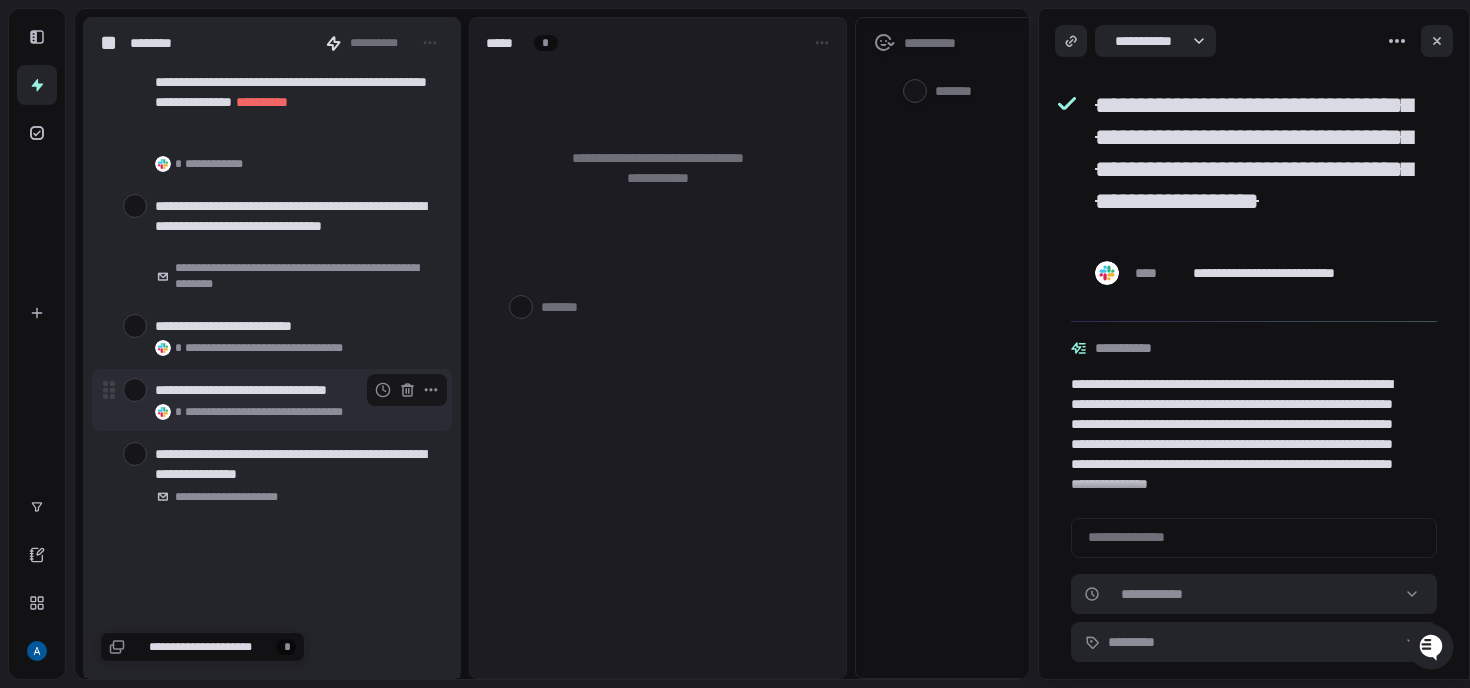 scroll, scrollTop: 68011, scrollLeft: 0, axis: vertical 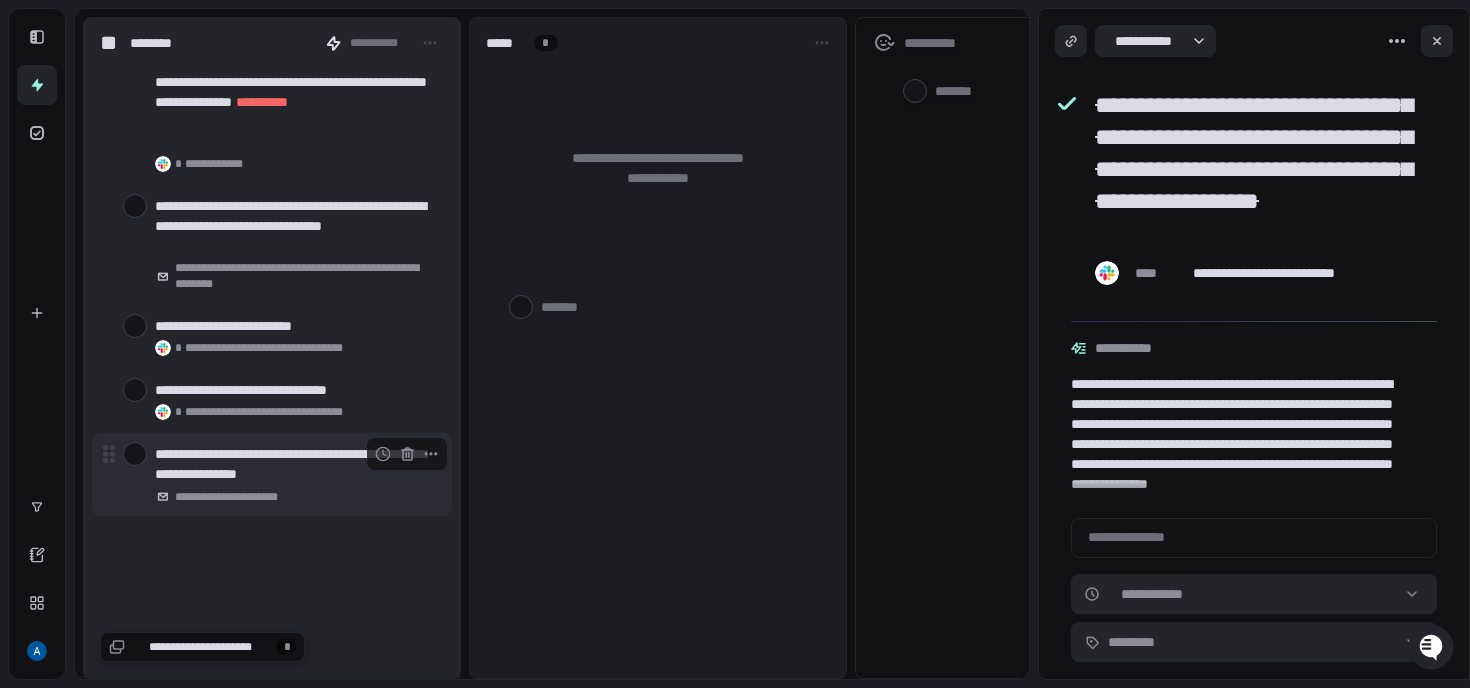 click on "**********" at bounding box center [272, 474] 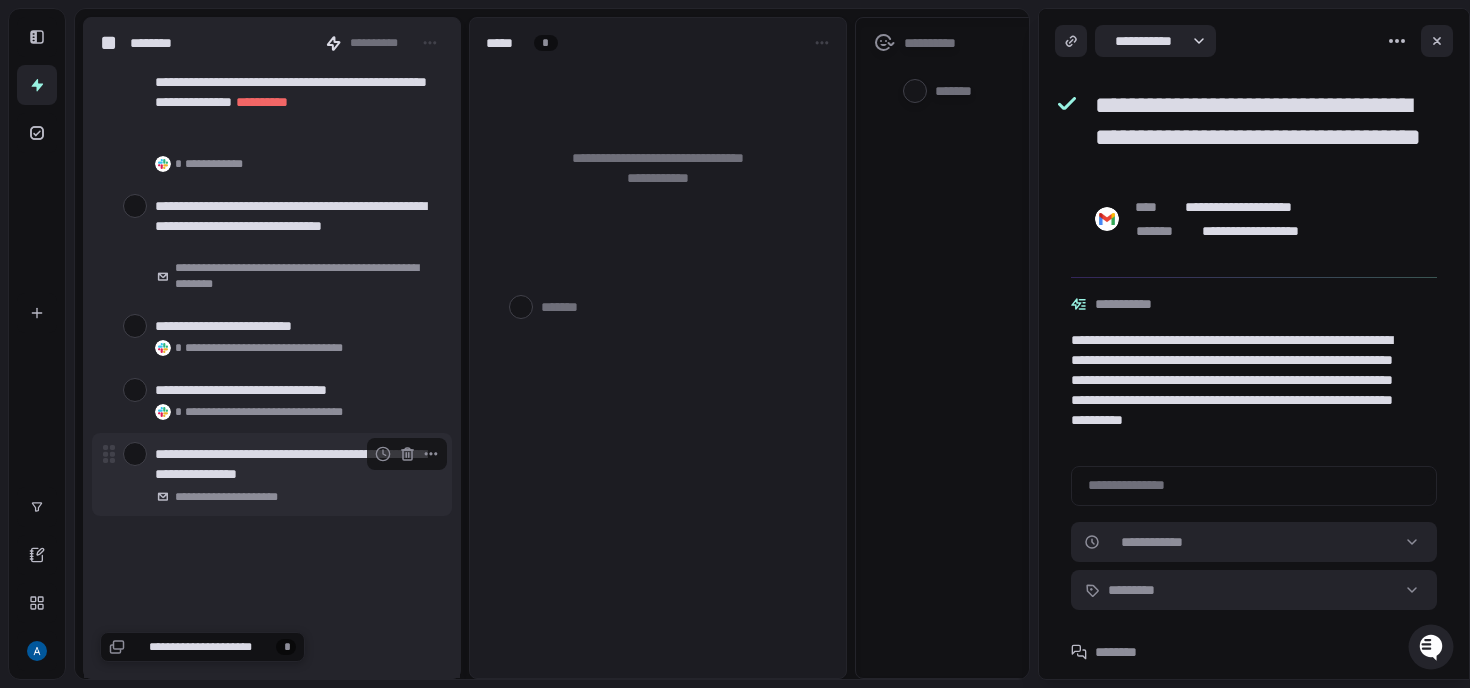 click on "**********" at bounding box center [272, 474] 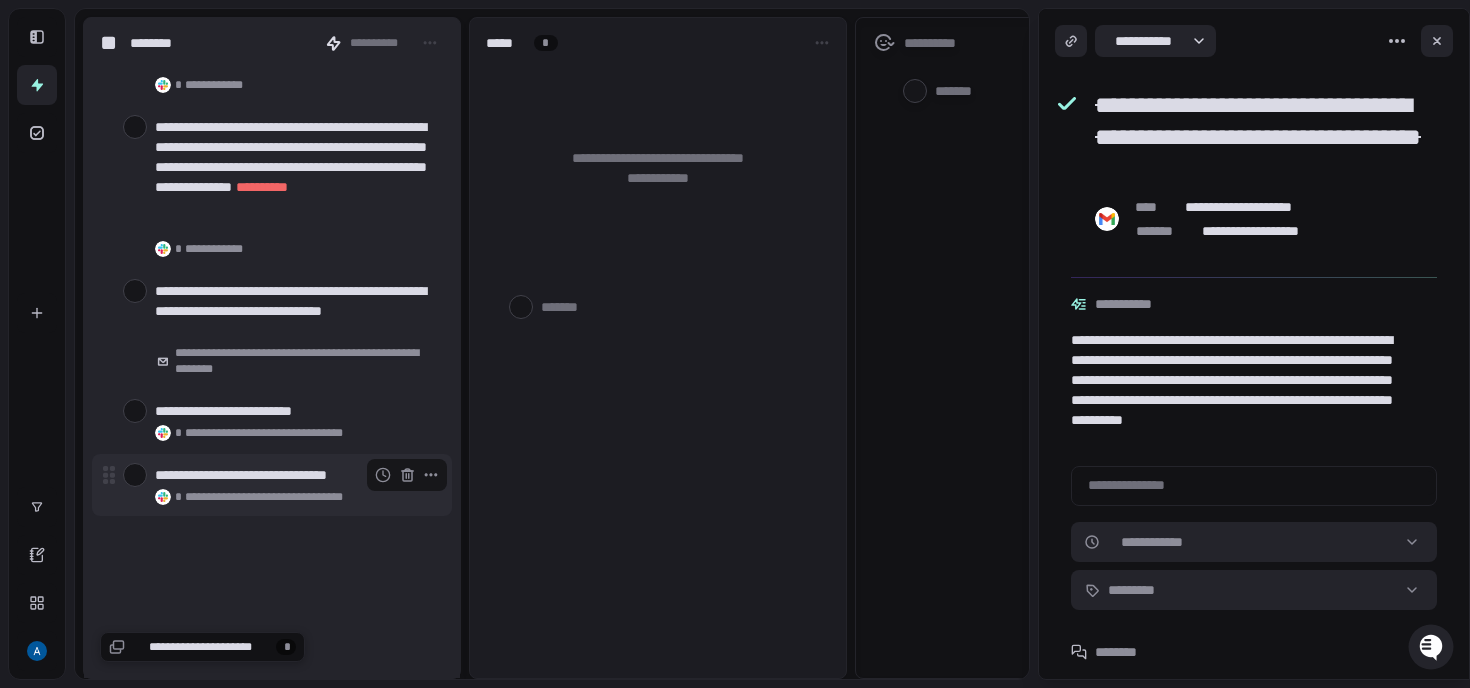 click at bounding box center (135, 475) 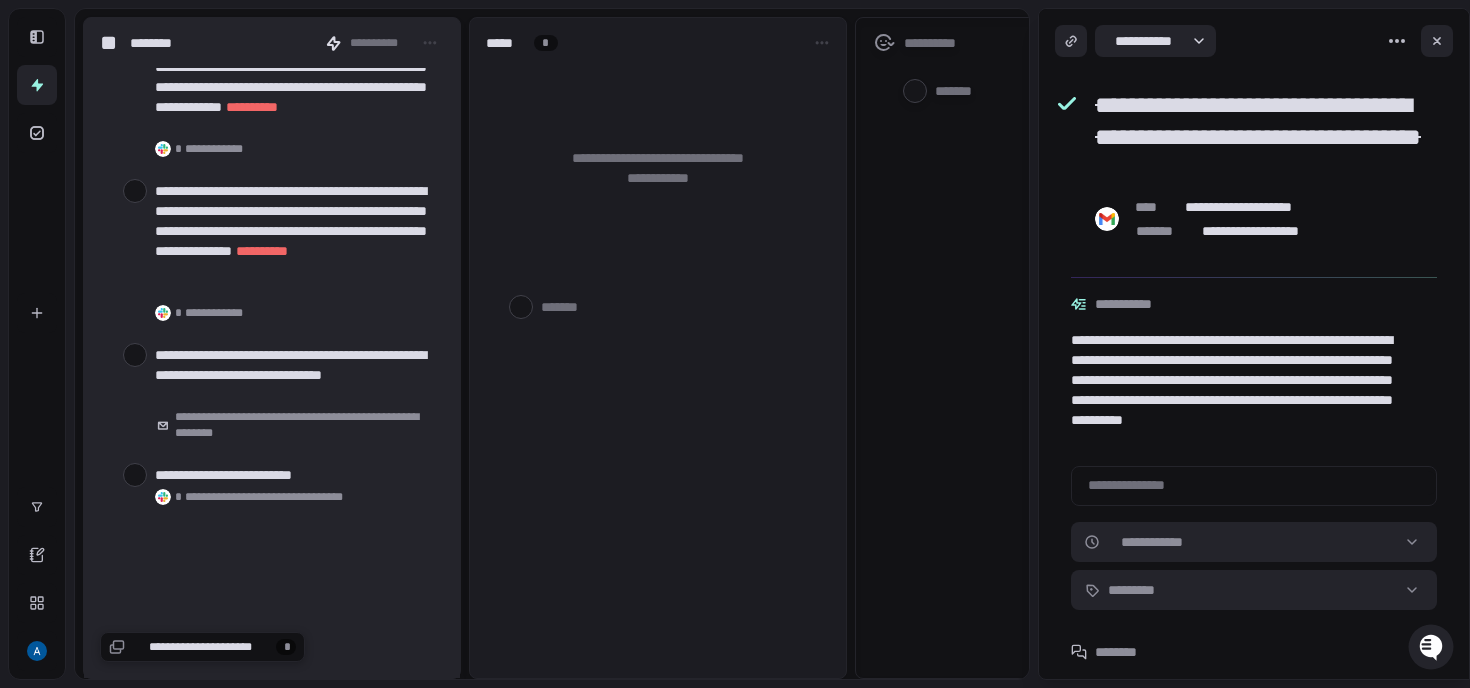 scroll, scrollTop: 67862, scrollLeft: 0, axis: vertical 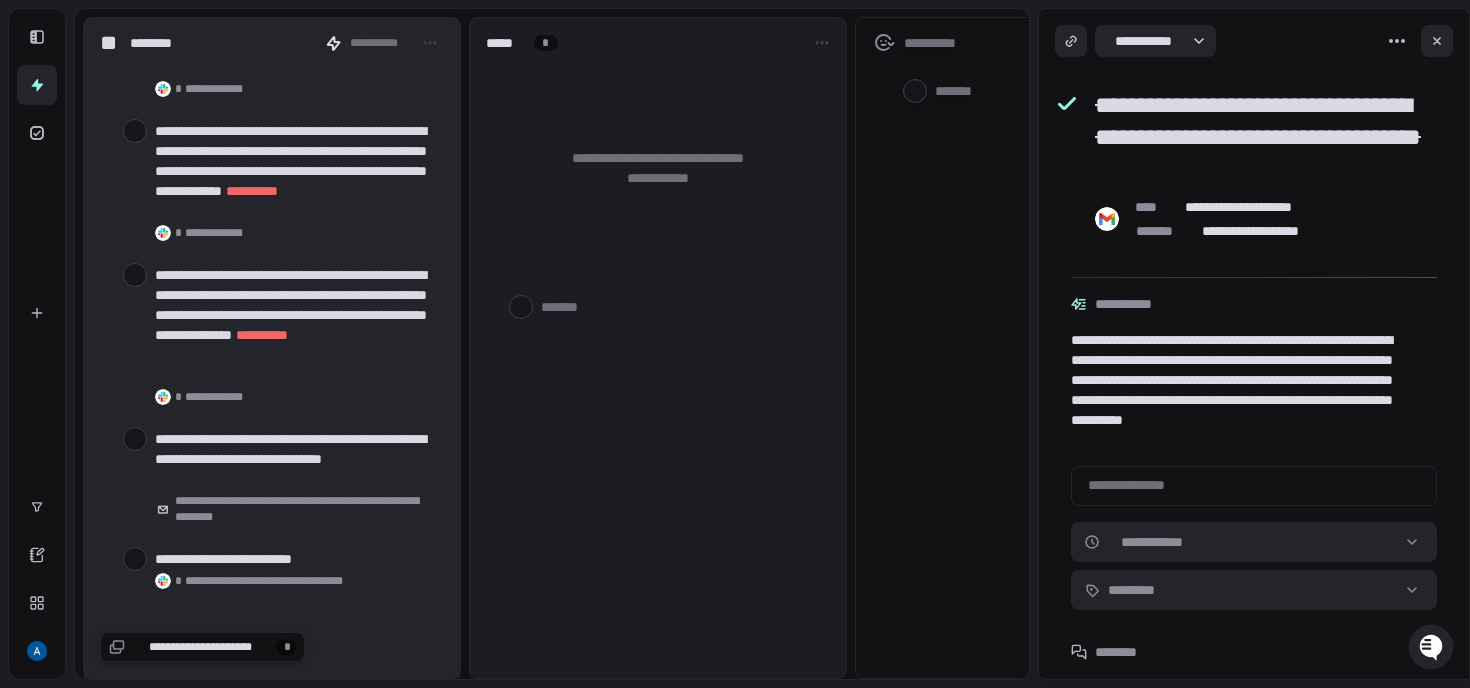 type on "*" 